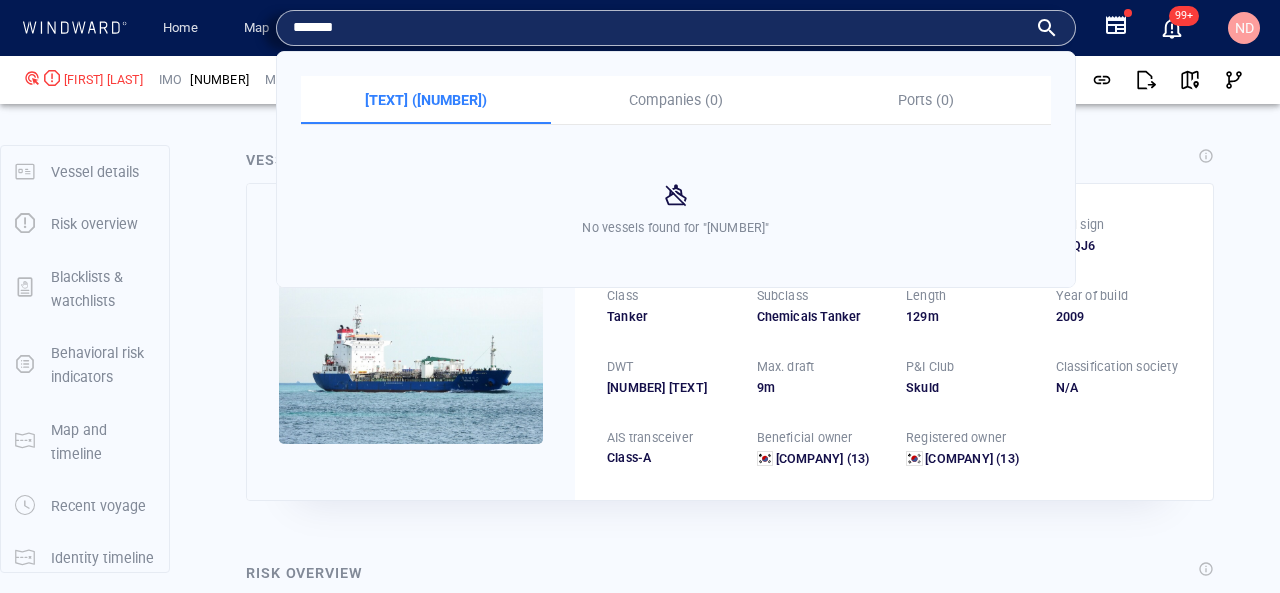 scroll, scrollTop: 0, scrollLeft: 0, axis: both 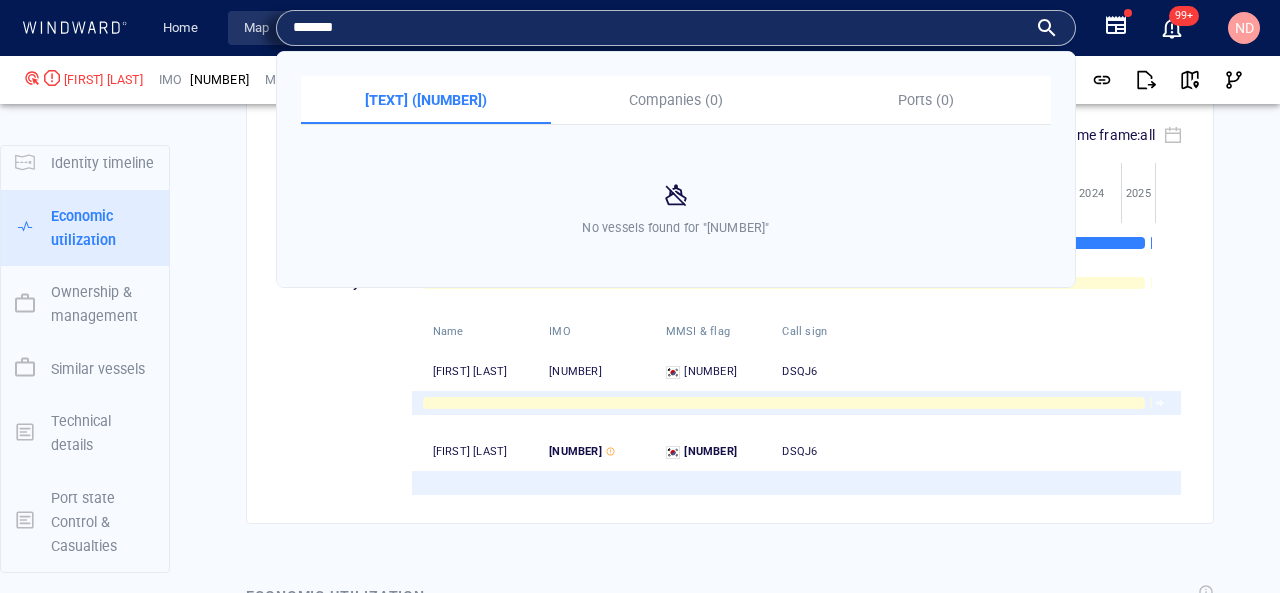 click on "Map" at bounding box center (260, 28) 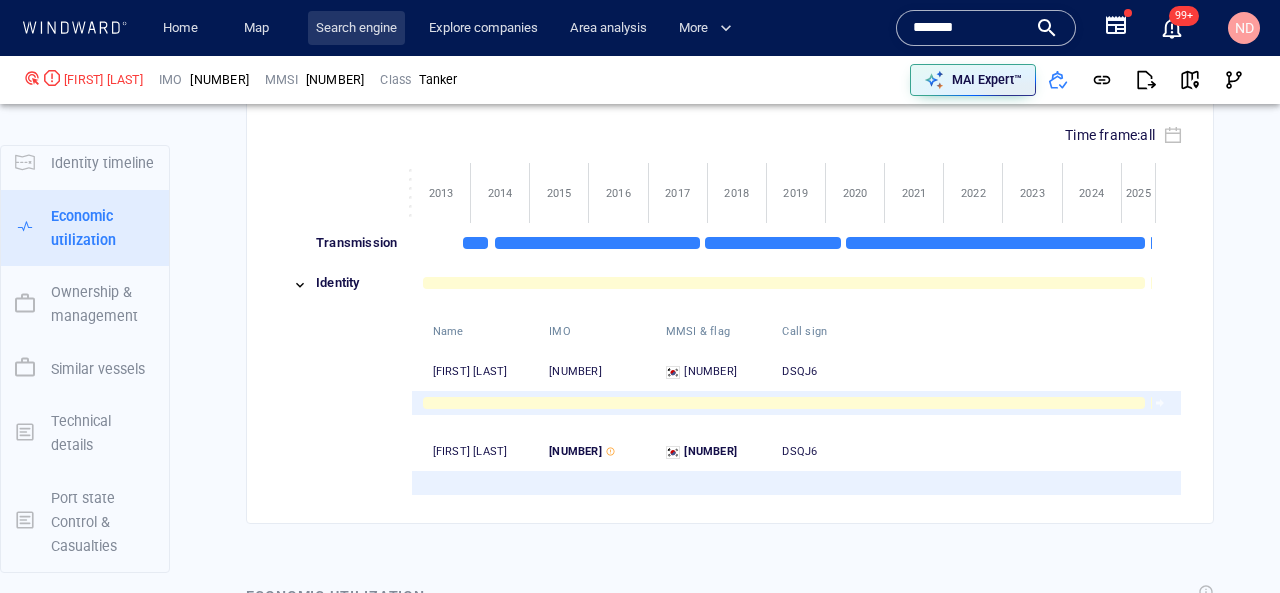 click on "Search engine" at bounding box center [356, 28] 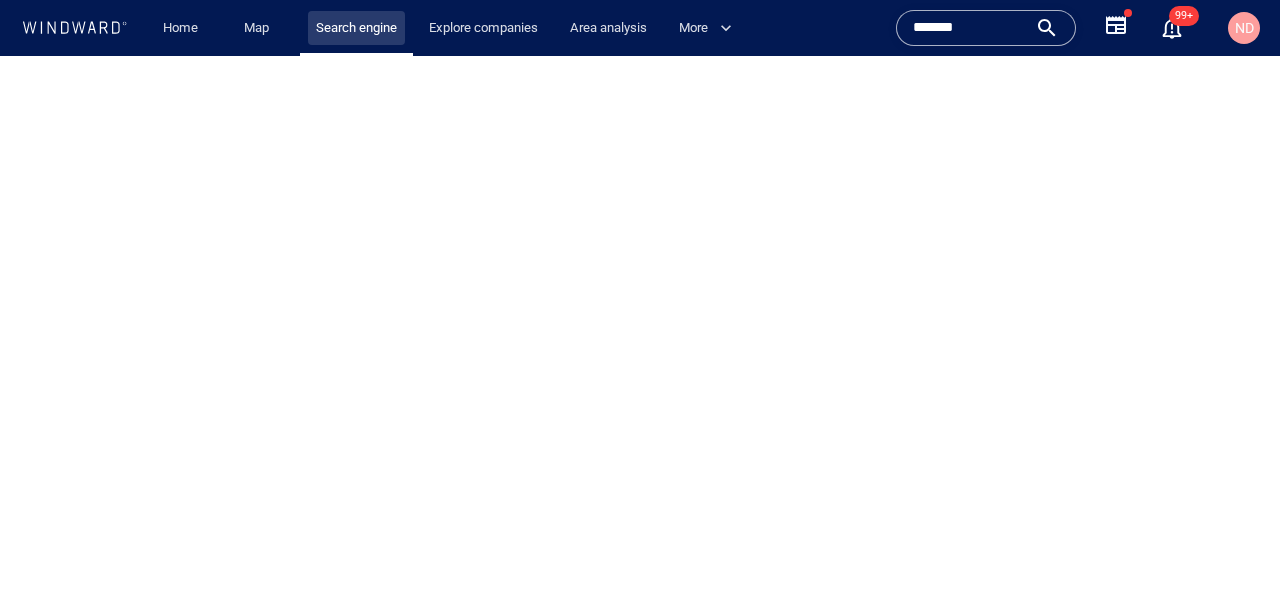 scroll, scrollTop: 0, scrollLeft: 0, axis: both 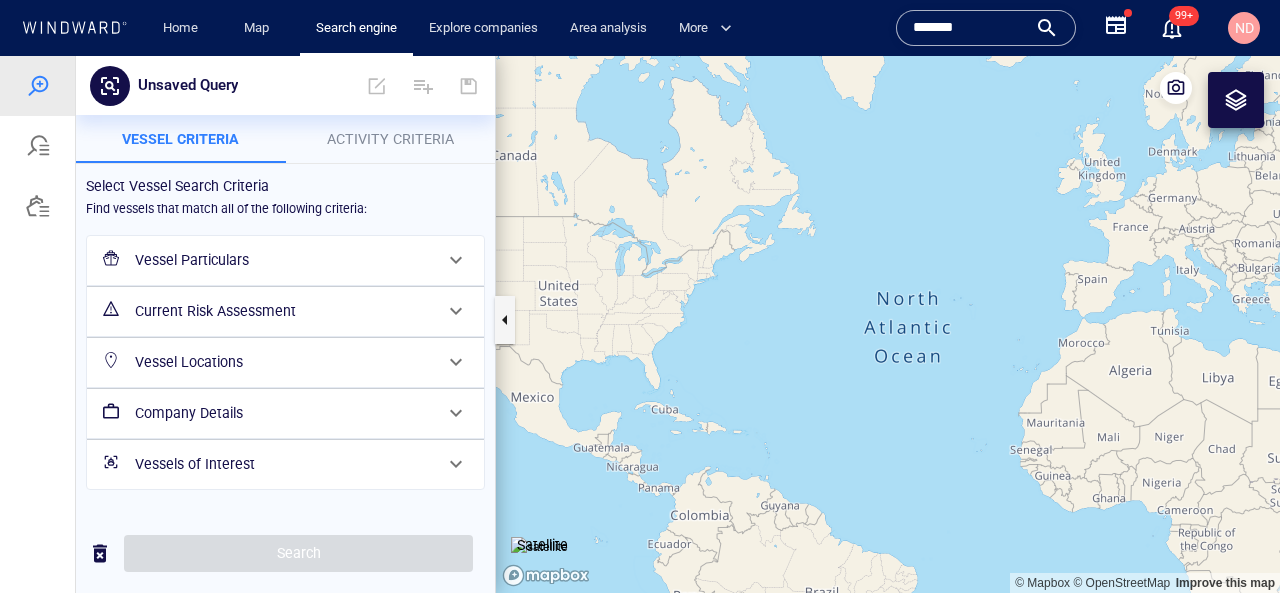 click on "Current Risk Assessment" at bounding box center (283, 311) 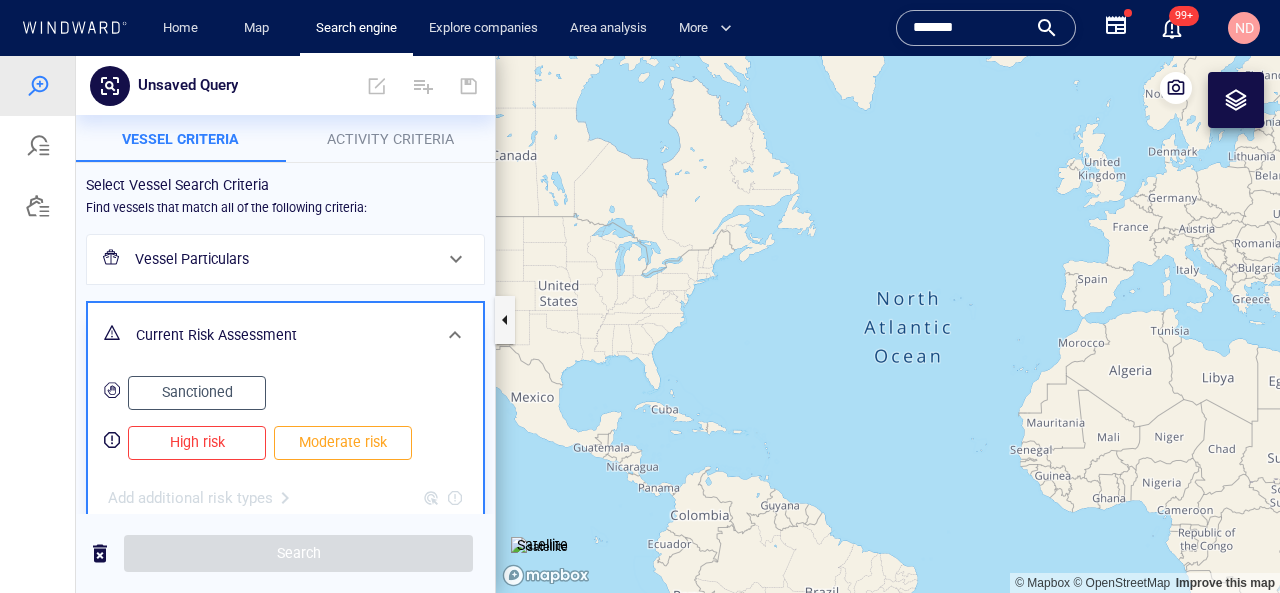 click on "High risk" at bounding box center [197, 442] 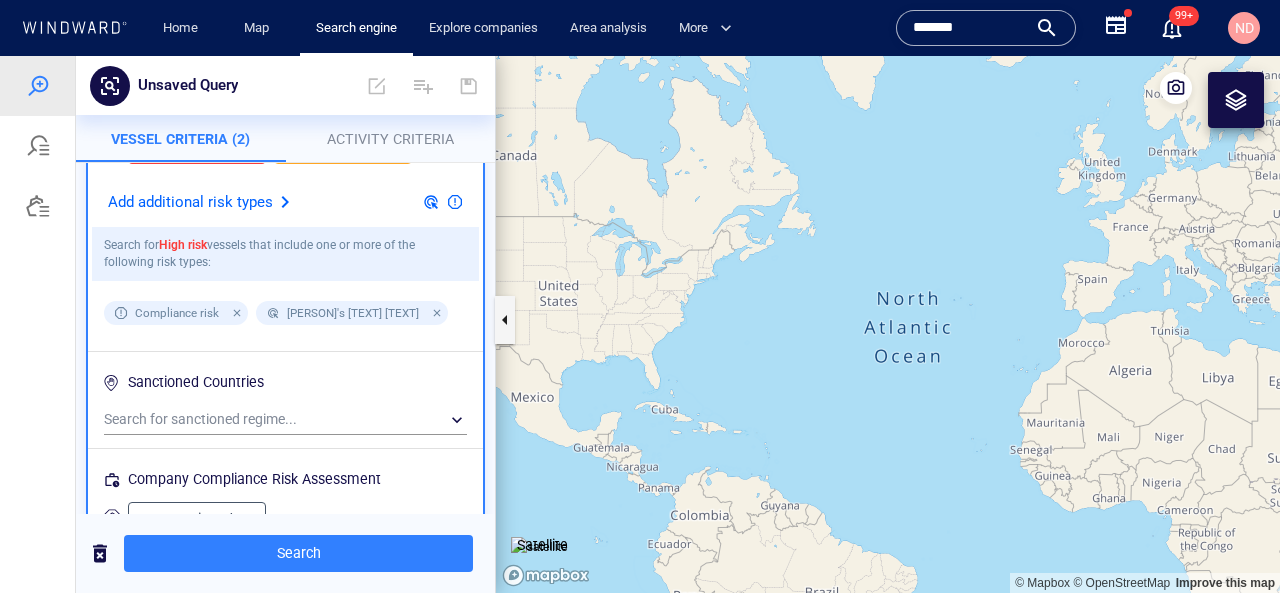 scroll, scrollTop: 315, scrollLeft: 0, axis: vertical 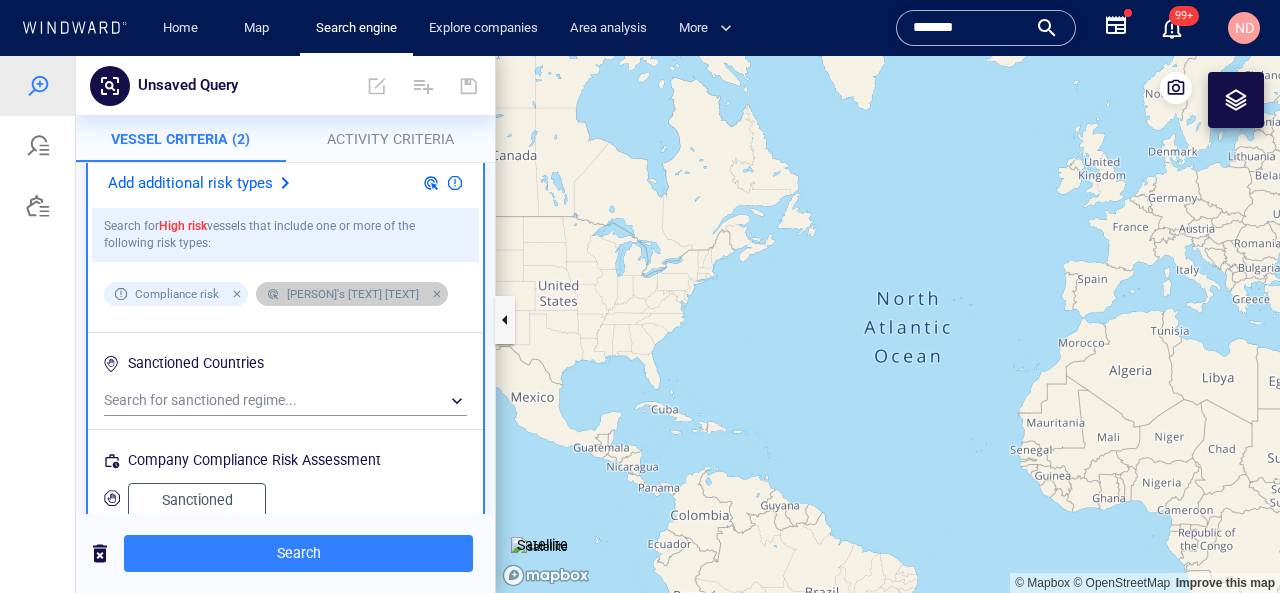 click at bounding box center [434, 294] 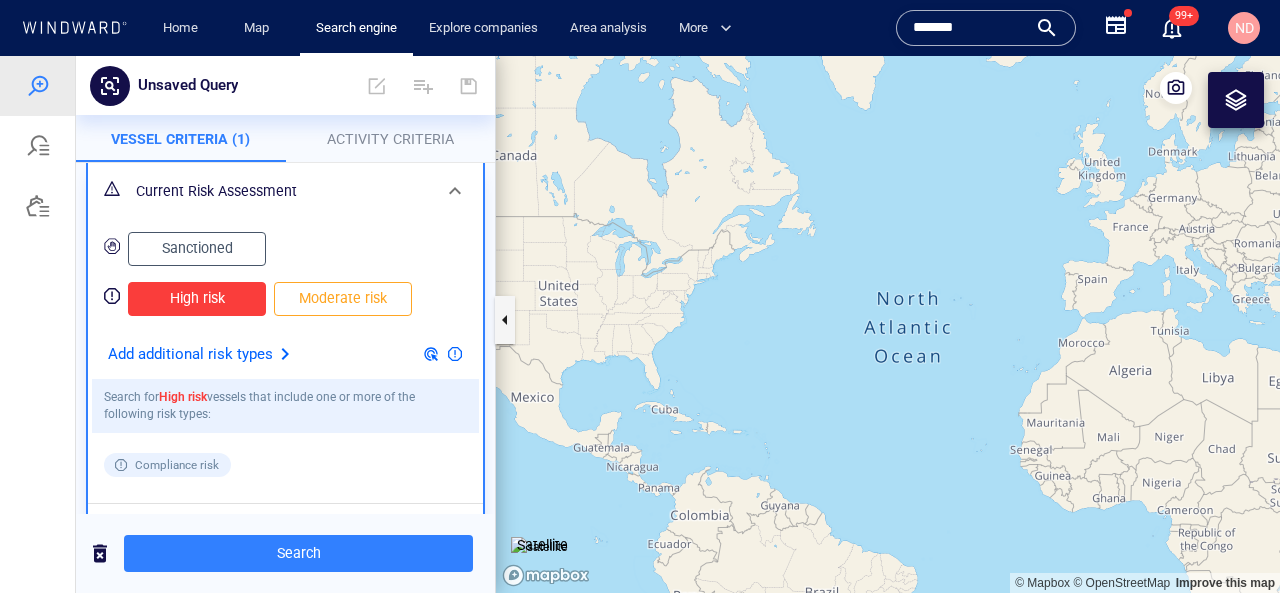 scroll, scrollTop: 0, scrollLeft: 0, axis: both 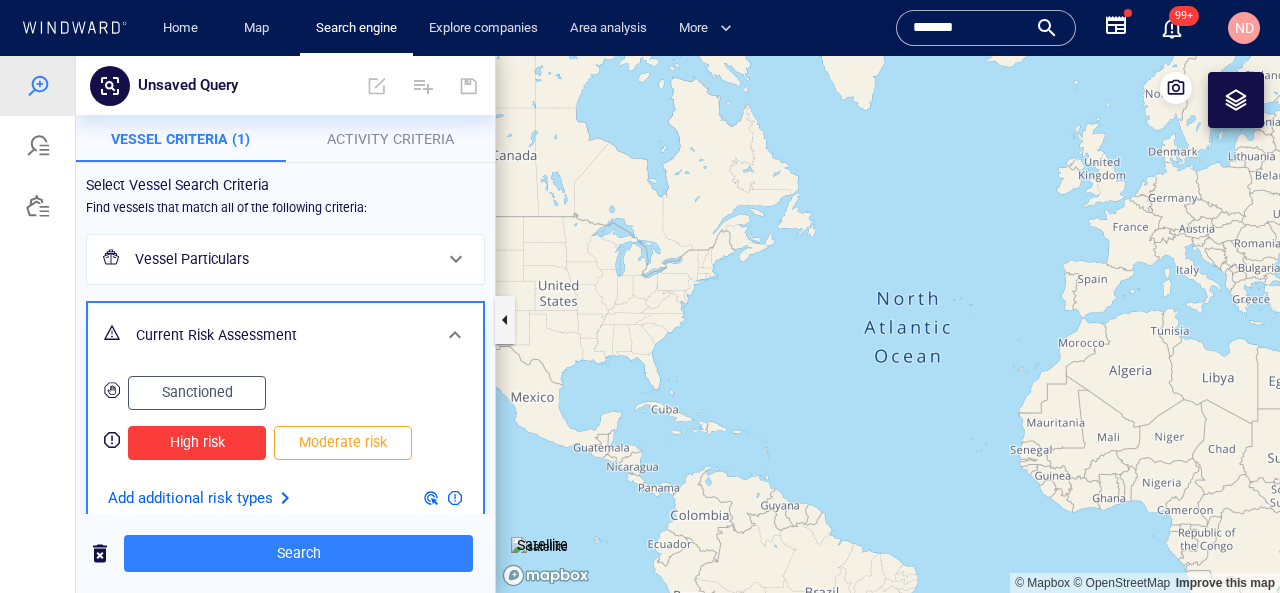 click at bounding box center [456, 259] 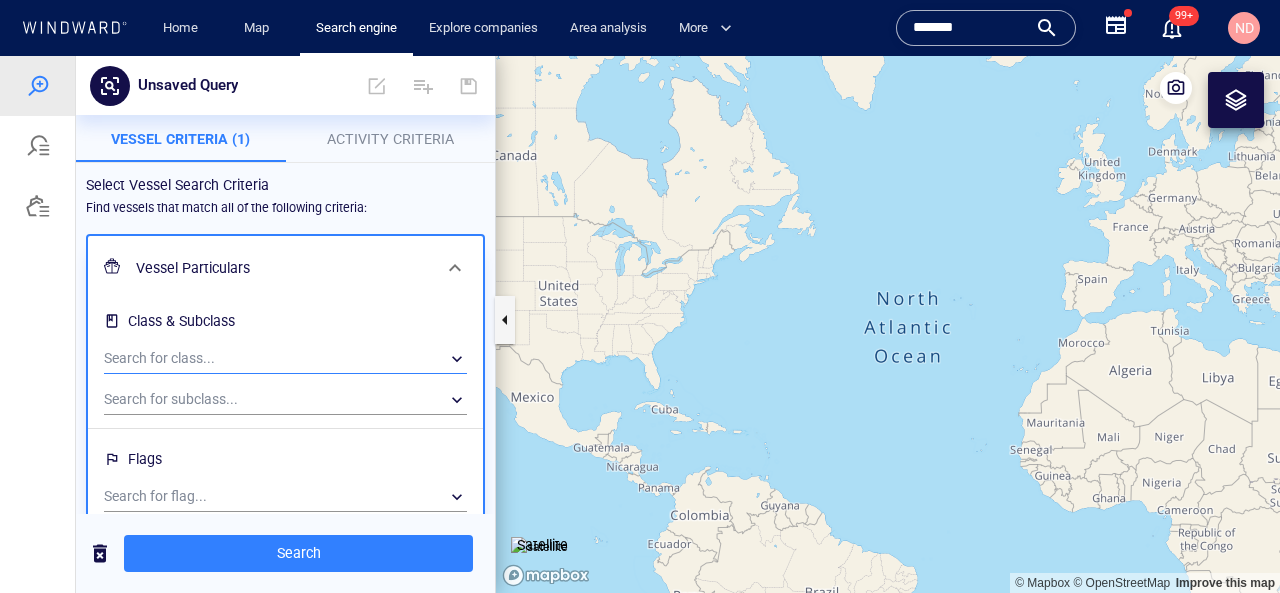 click on "​" at bounding box center [285, 359] 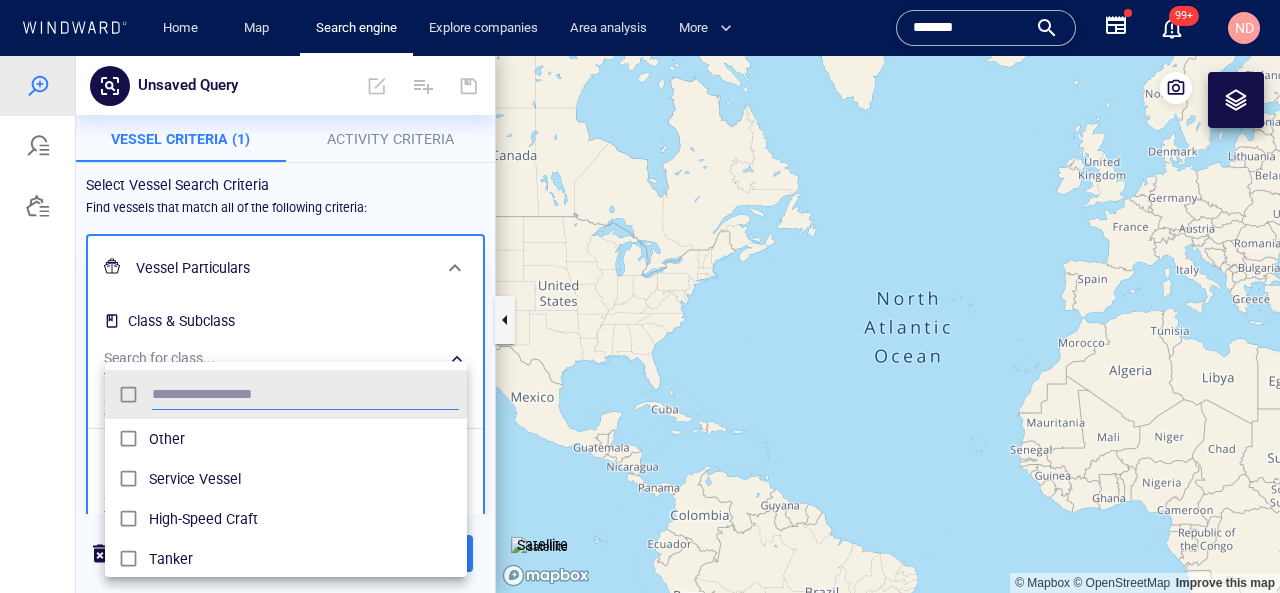 scroll, scrollTop: 0, scrollLeft: 1, axis: horizontal 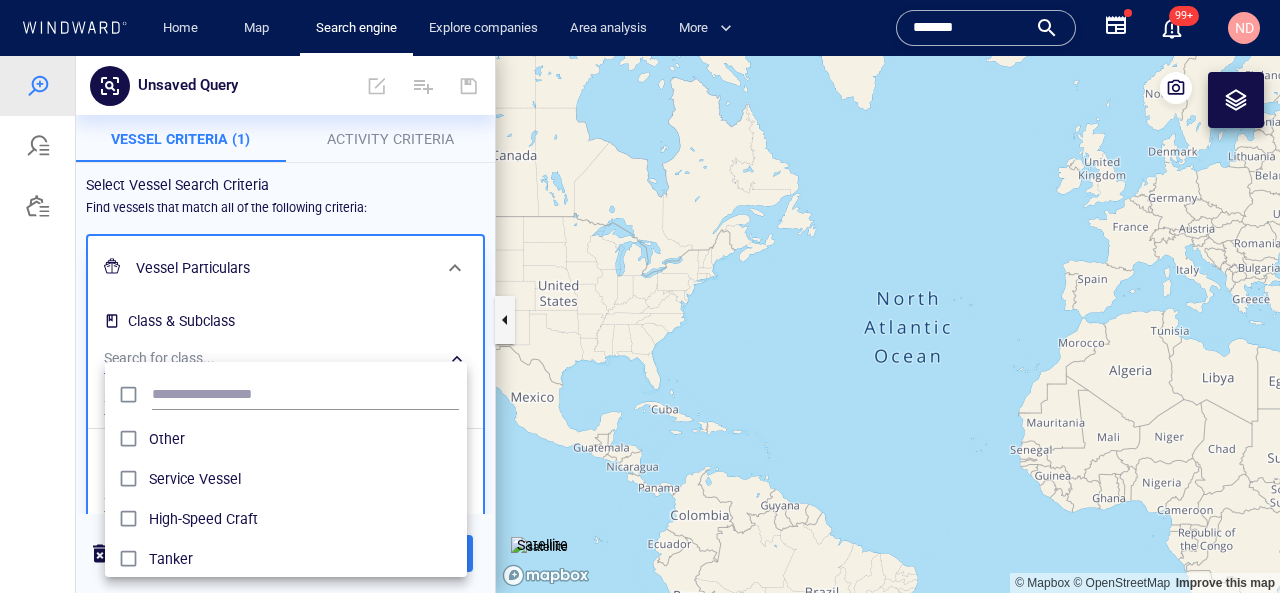 click on "Other Service Vessel High-Speed Craft Tanker Fishing Pleasure Passenger Unknown Class Military or Law Cargo" at bounding box center (286, 469) 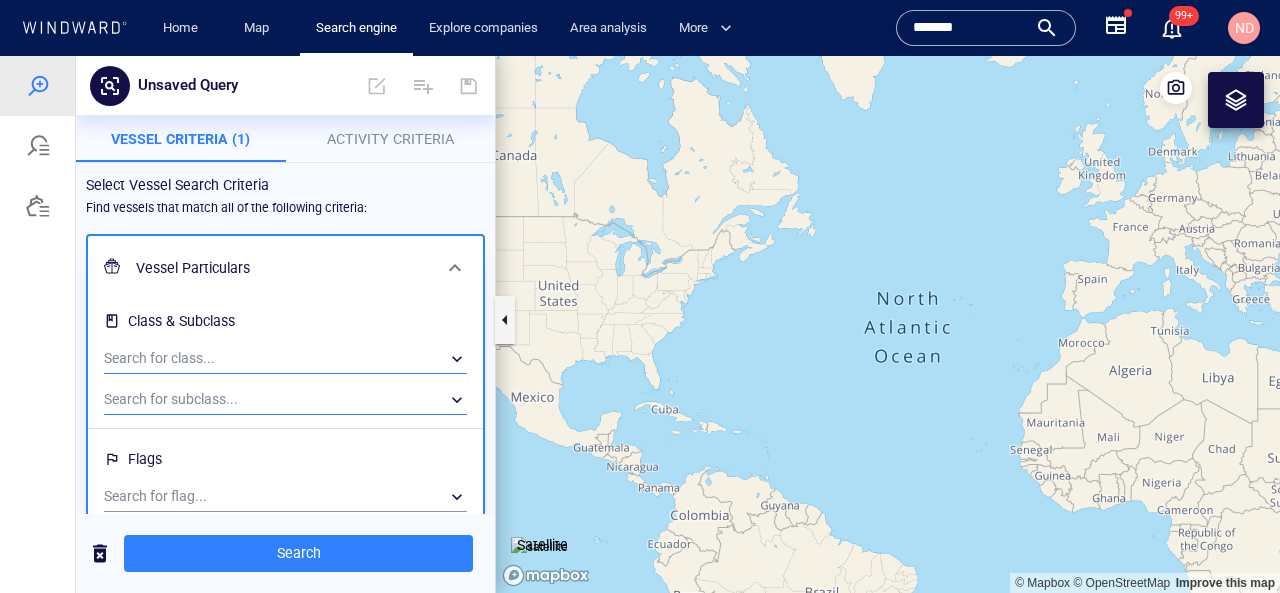 click on "​" at bounding box center (285, 400) 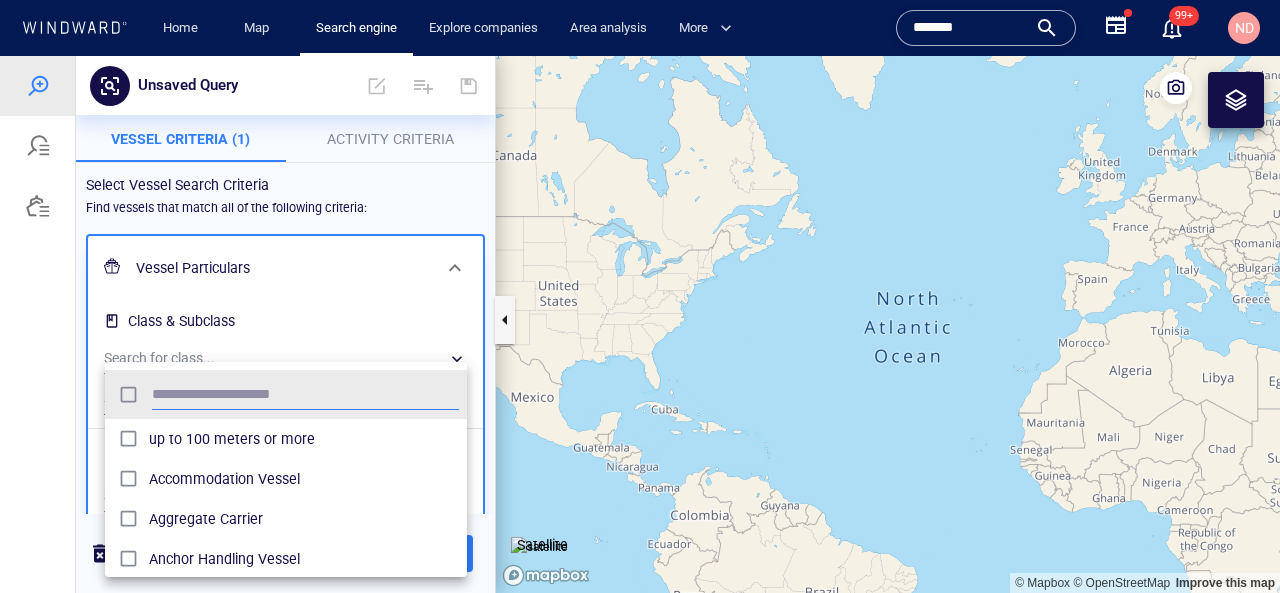 scroll, scrollTop: 0, scrollLeft: 1, axis: horizontal 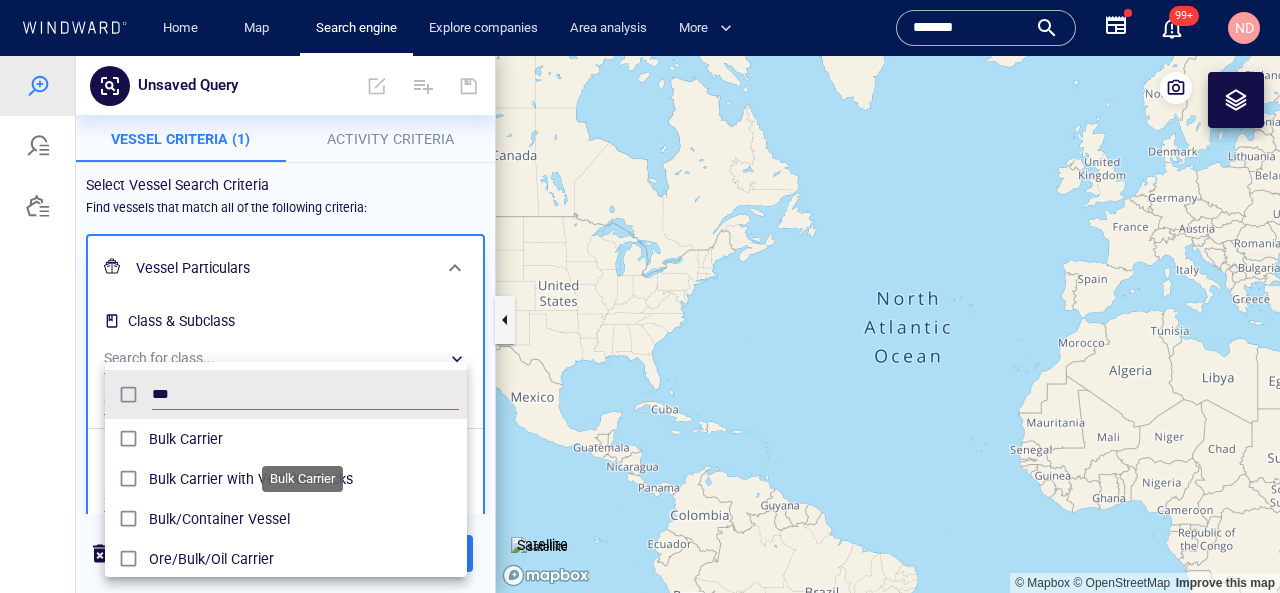 type on "***" 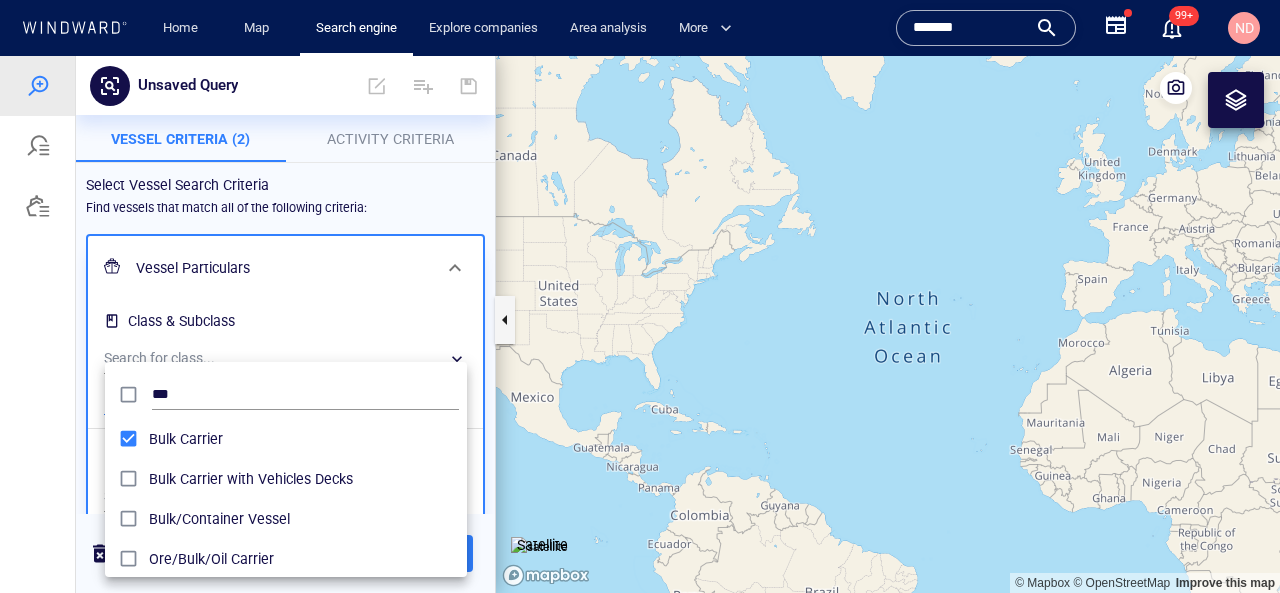 click at bounding box center (640, 324) 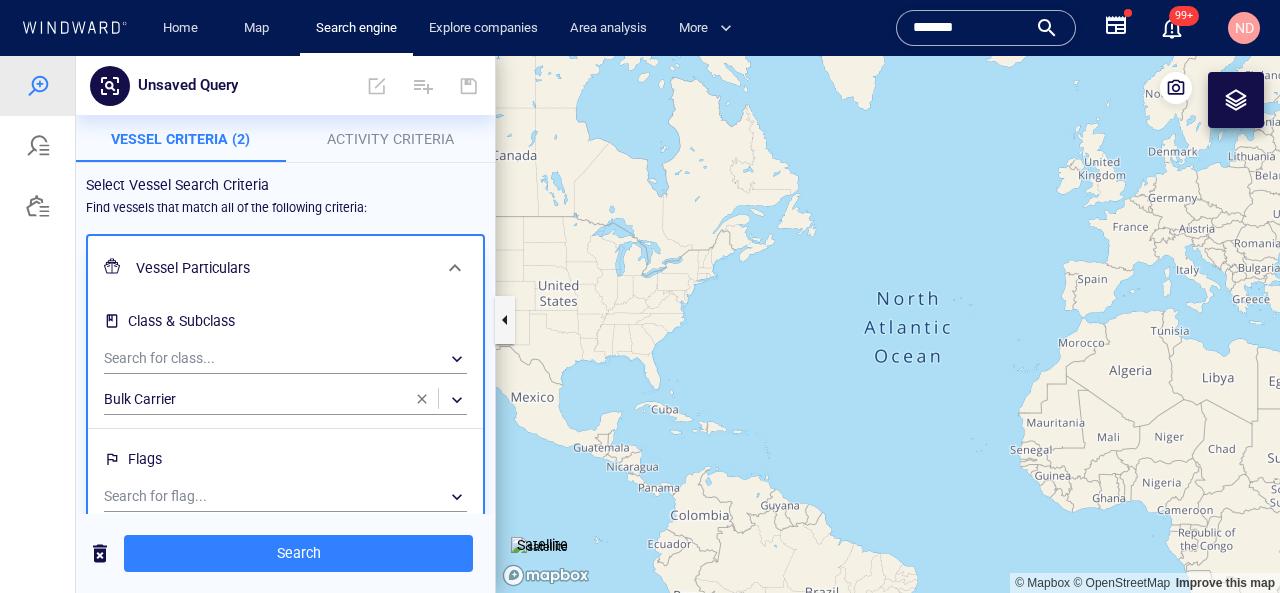 click on "Search" at bounding box center [285, 553] 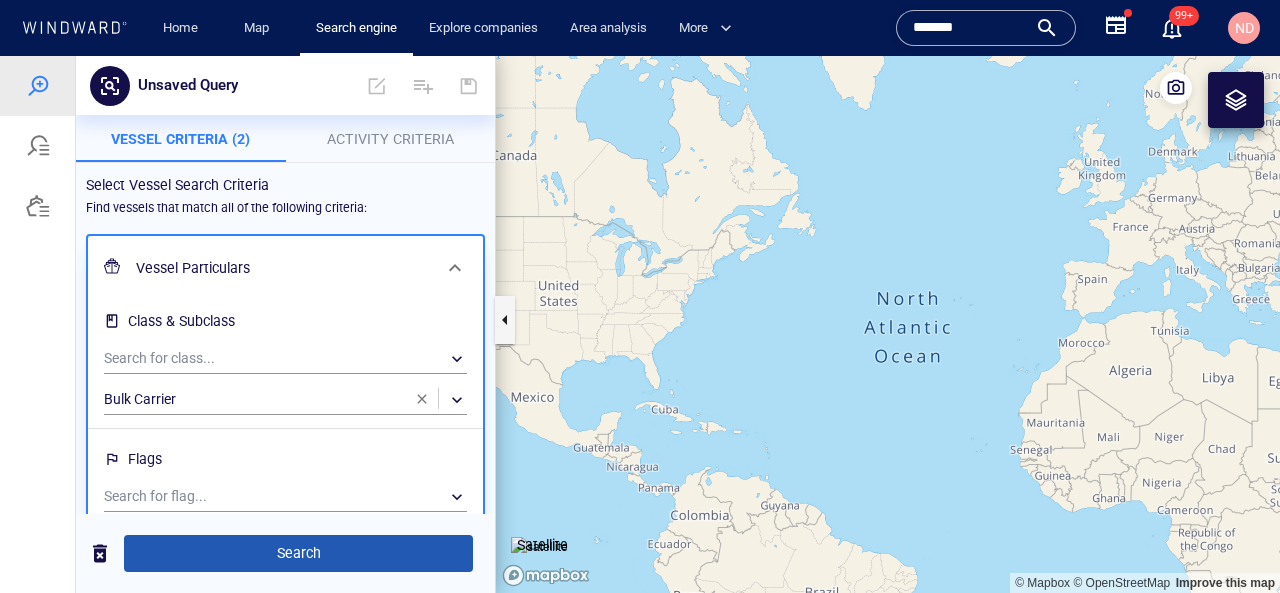 click on "Search" at bounding box center (298, 553) 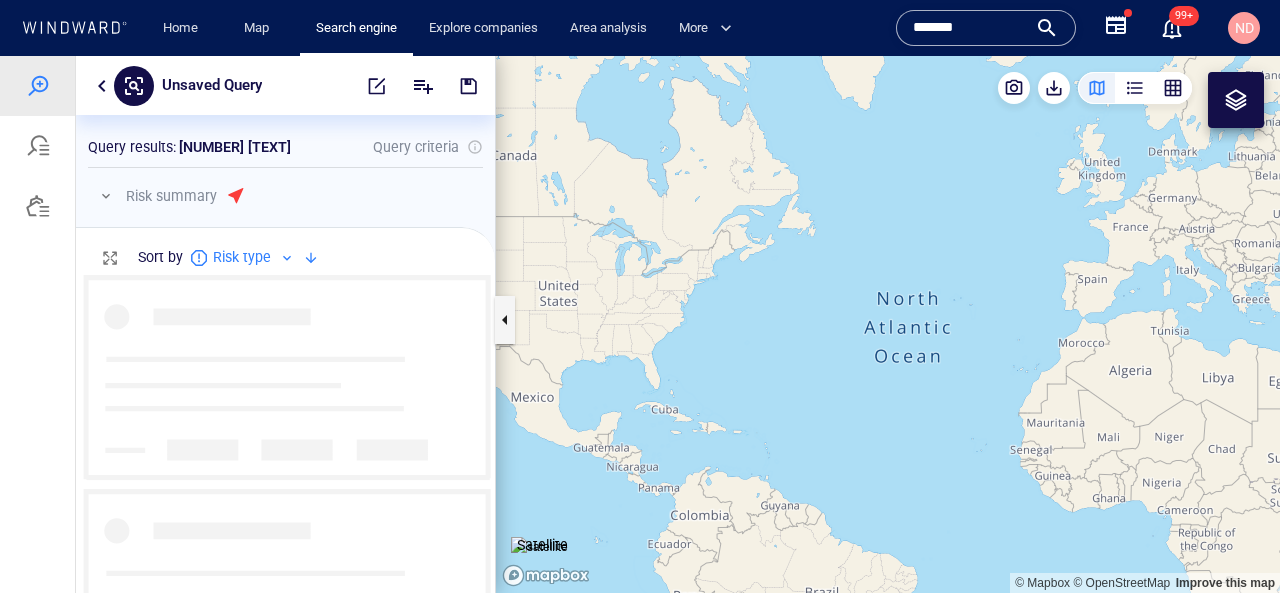 scroll, scrollTop: 0, scrollLeft: 1, axis: horizontal 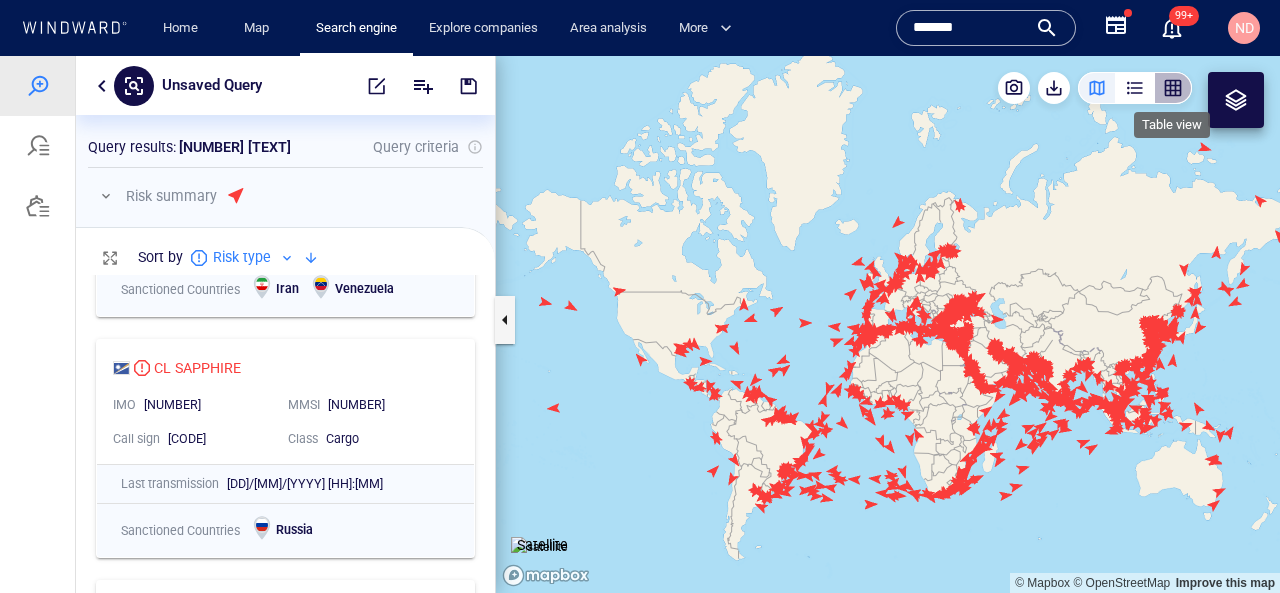 click at bounding box center [1173, 88] 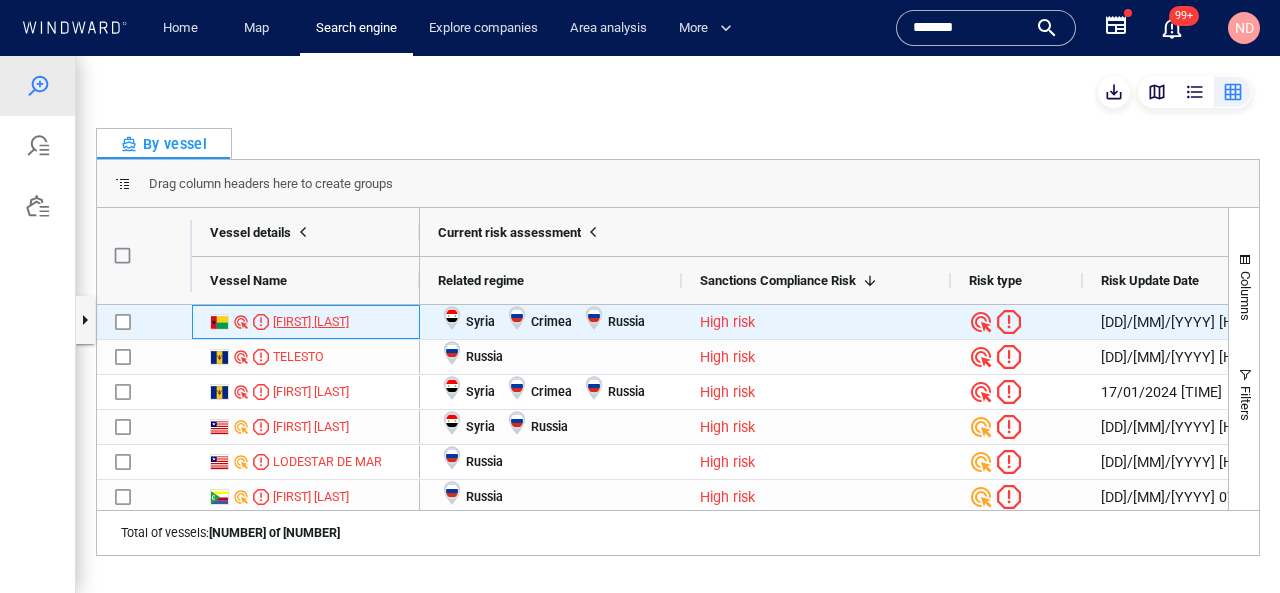 click on "KUBA" at bounding box center [311, 322] 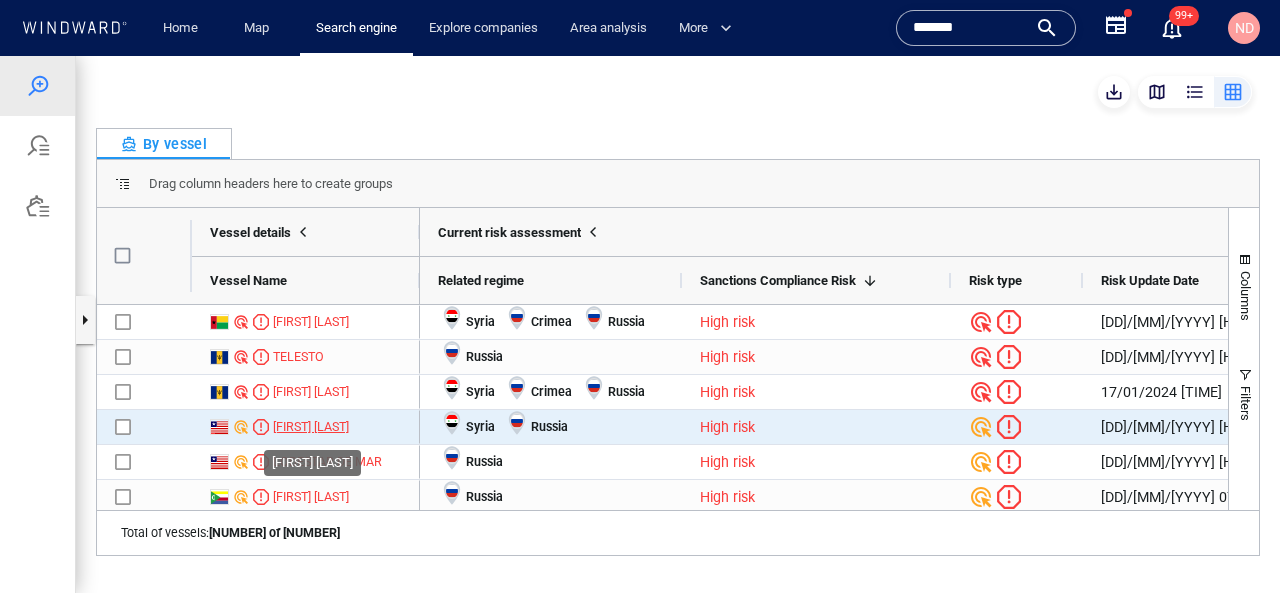 click on "KESTREL S" at bounding box center [311, 427] 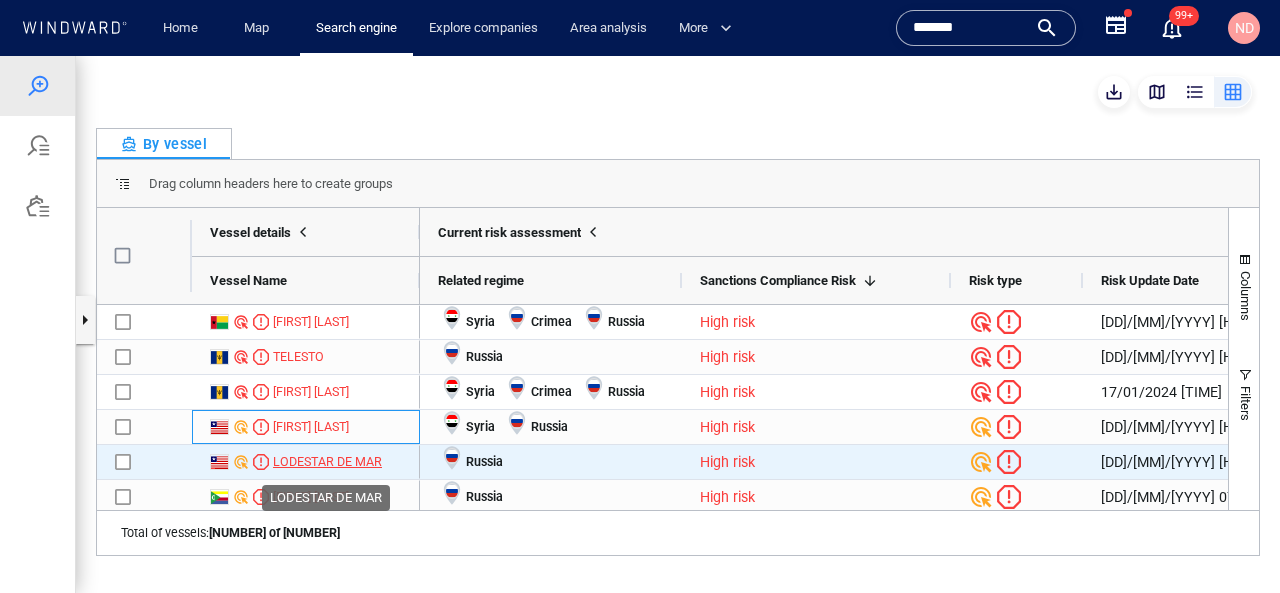 scroll, scrollTop: 28, scrollLeft: 0, axis: vertical 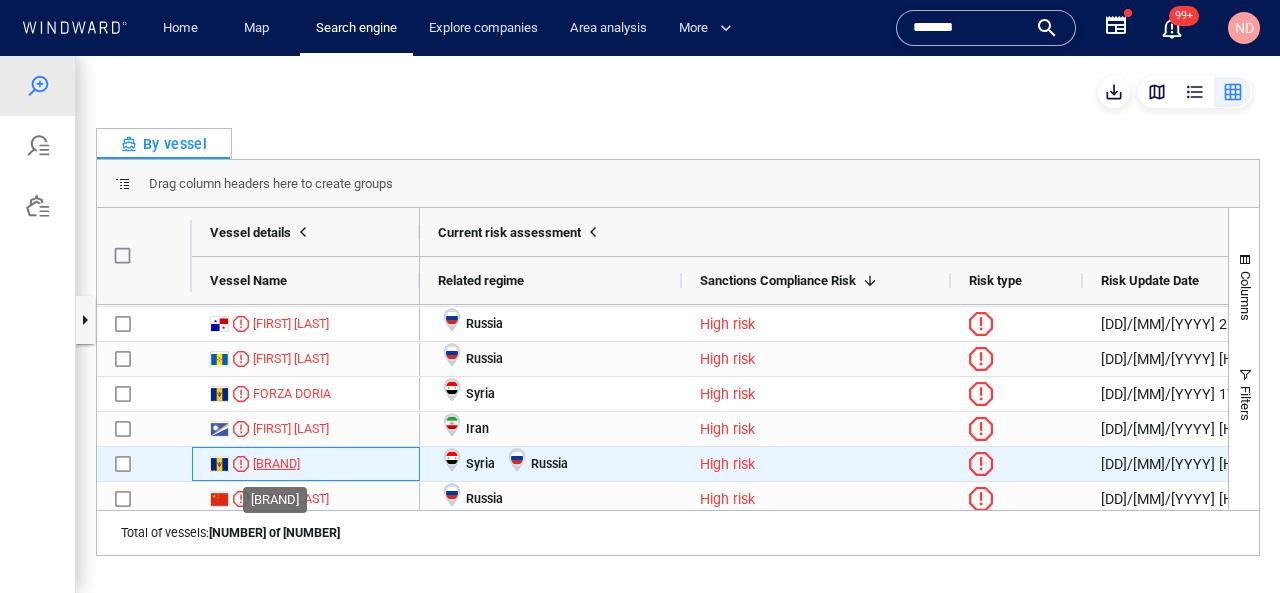 click on "BSL NORDIC" at bounding box center (276, 464) 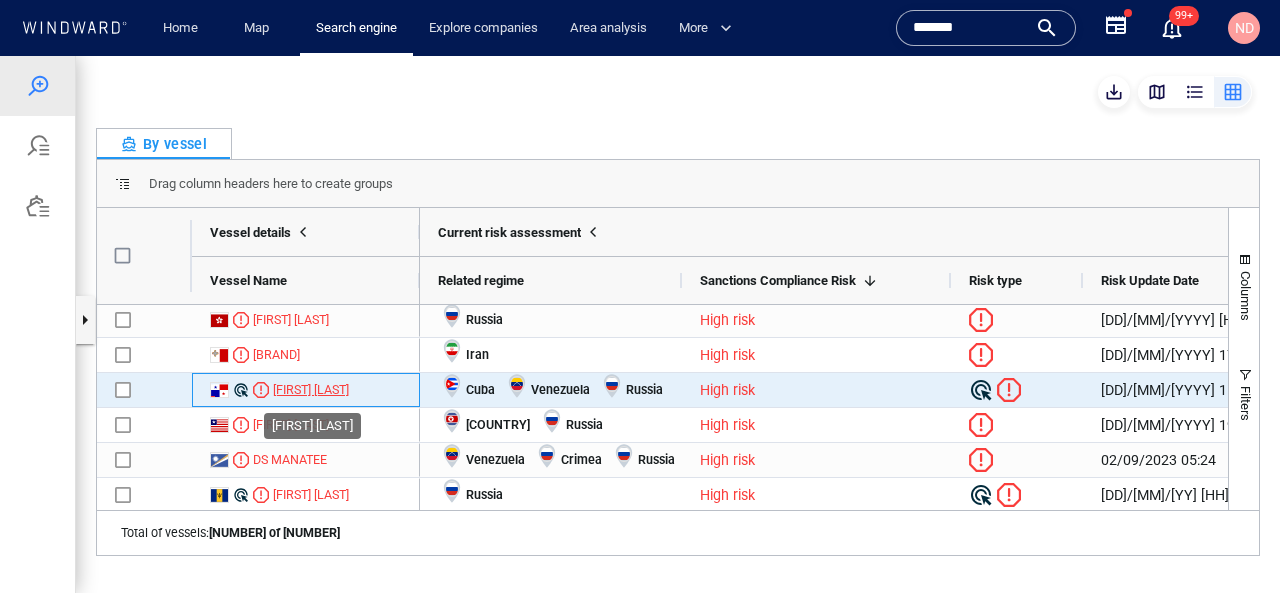 click on "CTI QUEEN" at bounding box center (311, 390) 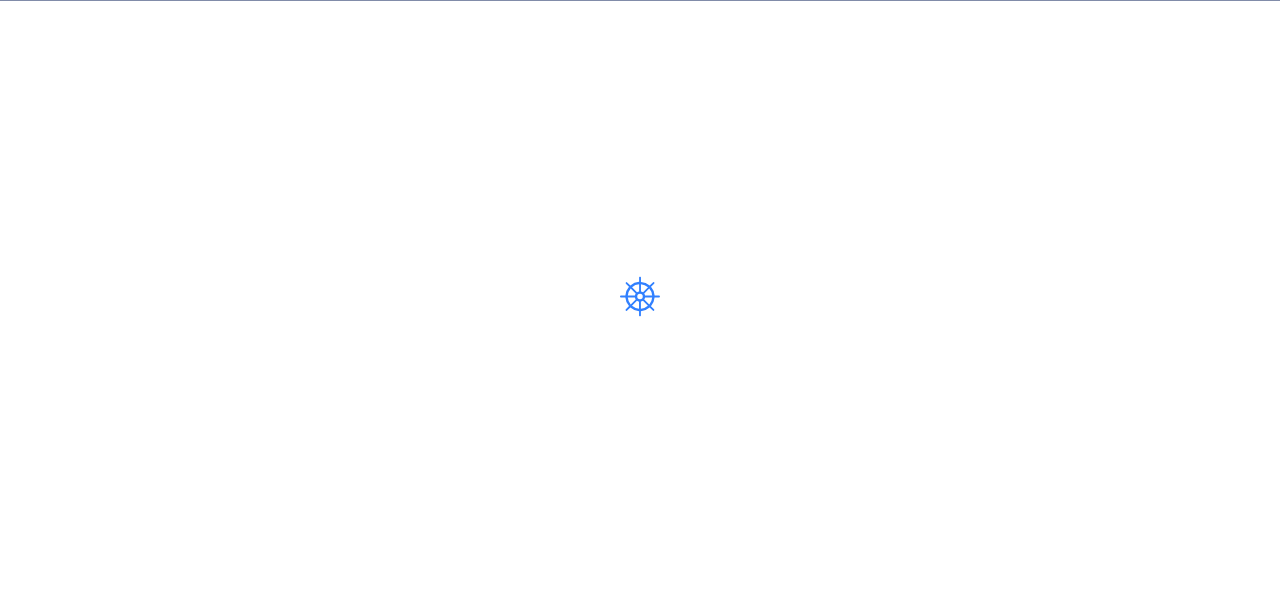scroll, scrollTop: 0, scrollLeft: 0, axis: both 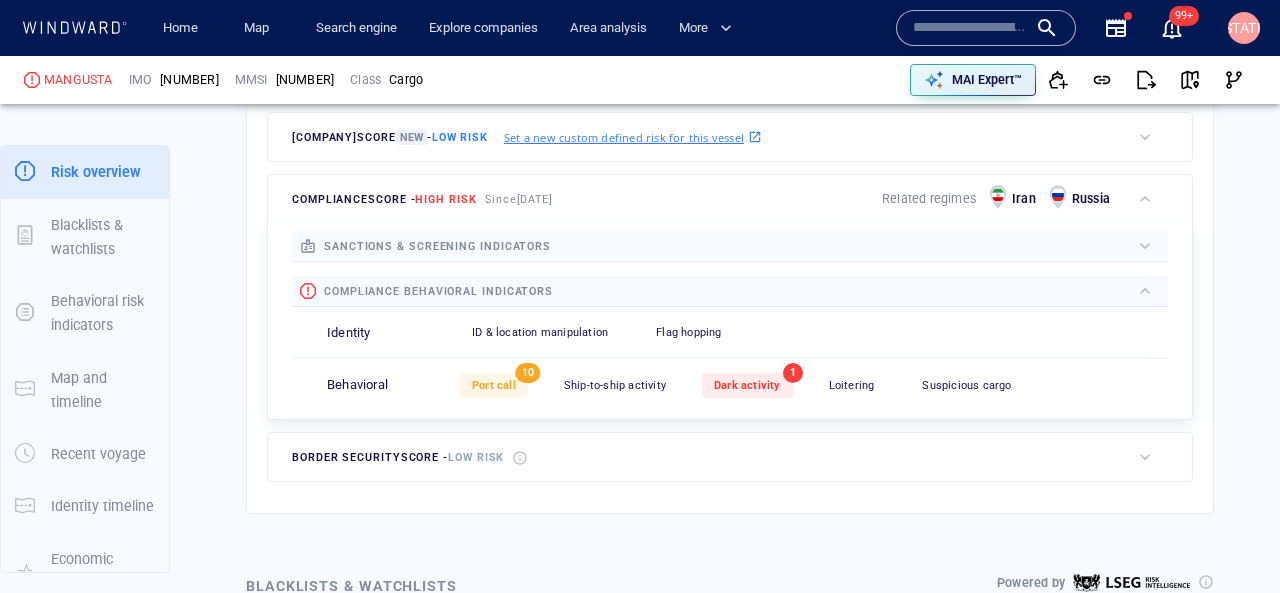 click on "sanctions & screening indicators List & registry Sanctioned vessel 0 Sanctioned country flag 0 Former sanctioned flag 0 Sanctioned company 0 Company in sanctioned country 0 compliance behavioral indicators Identity ID & location manipulation 0 Flag hopping 0 Behavioral Port call 10 Ship-to-ship activity 0 Dark activity 1 Loitering 0 Suspicious cargo 0" at bounding box center [730, 321] 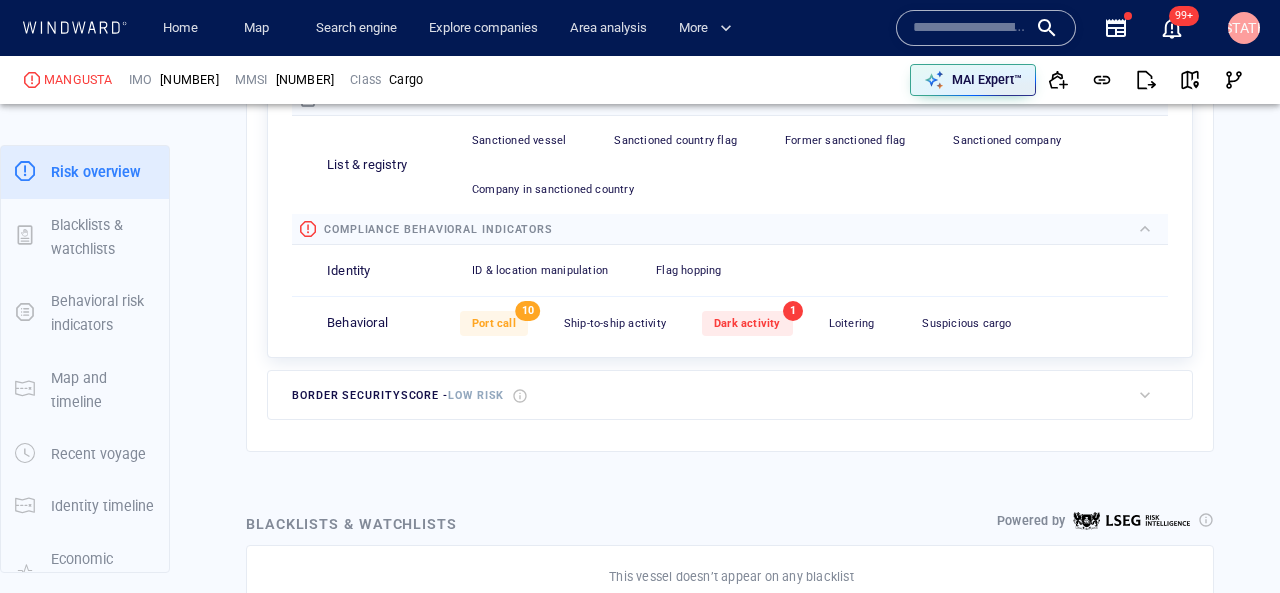 scroll, scrollTop: 907, scrollLeft: 0, axis: vertical 